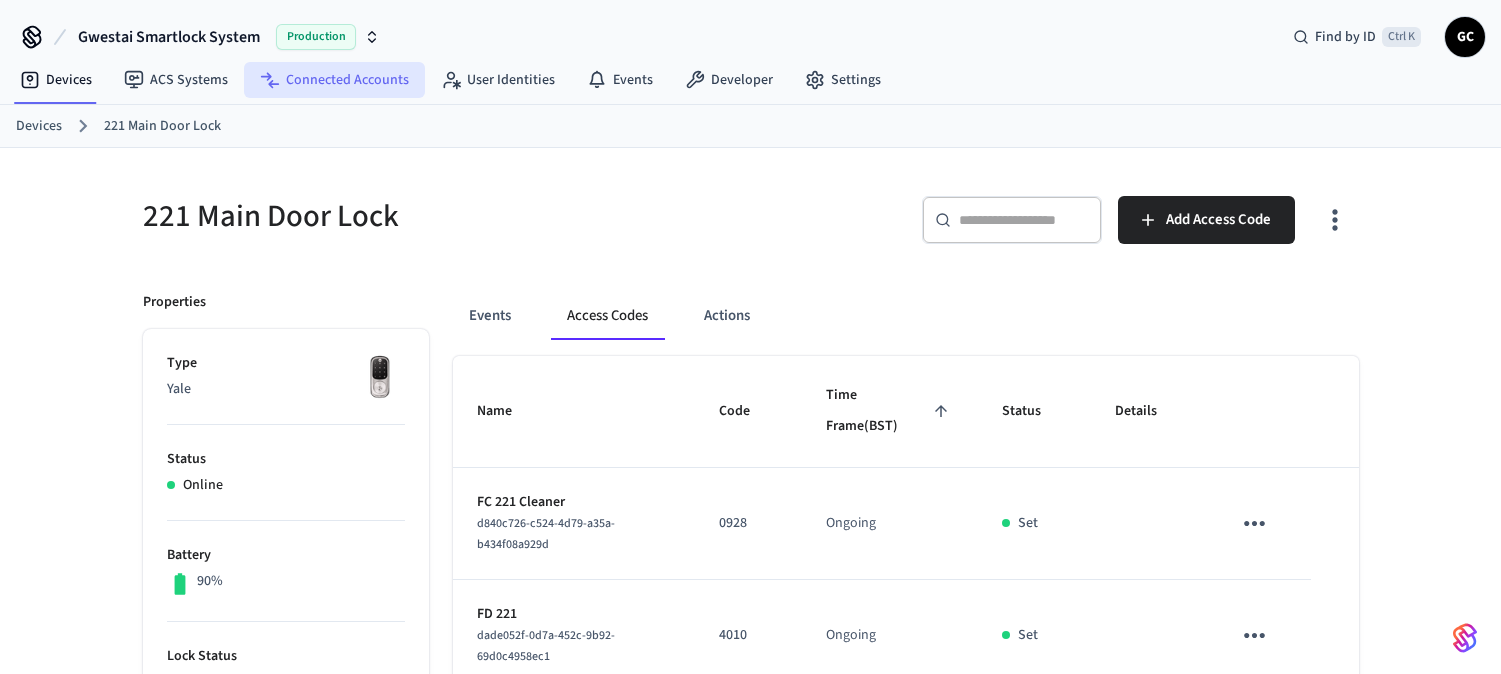 scroll, scrollTop: 0, scrollLeft: 0, axis: both 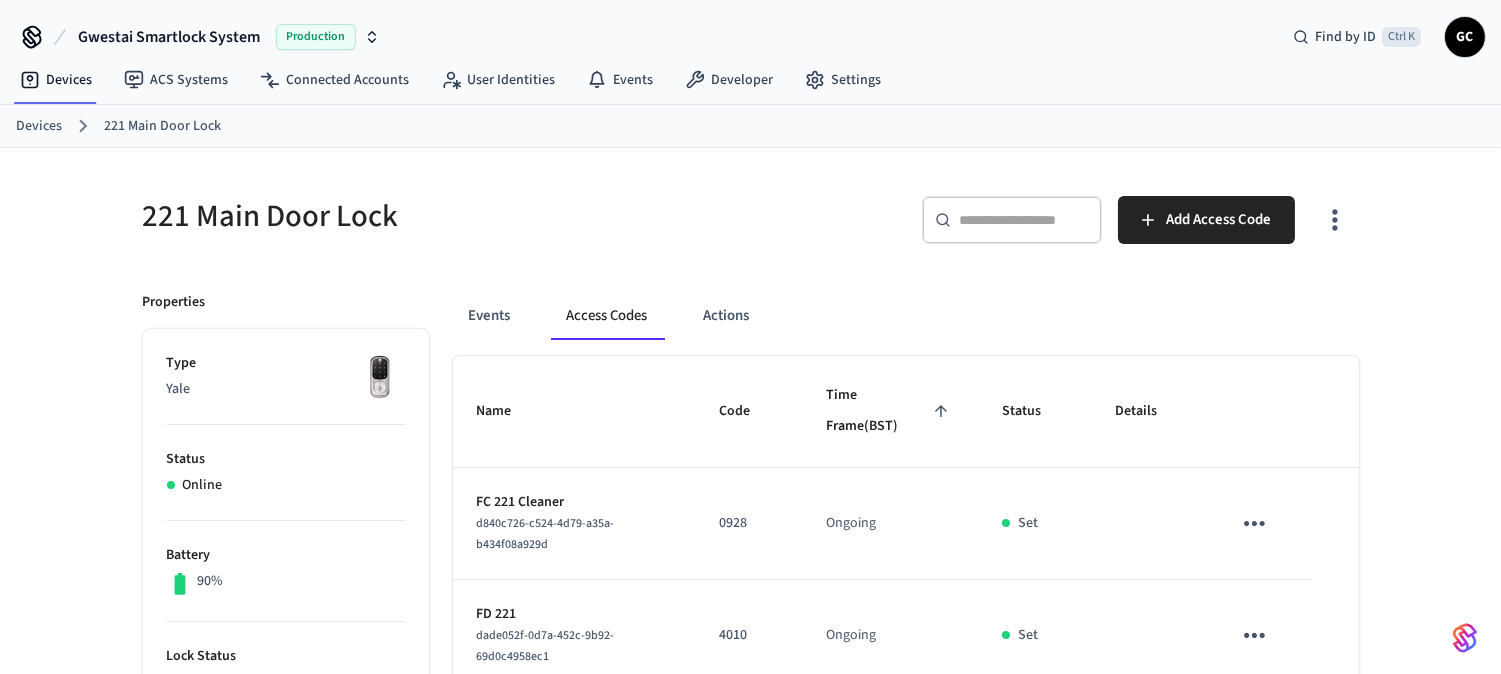 click on "Devices" at bounding box center [39, 126] 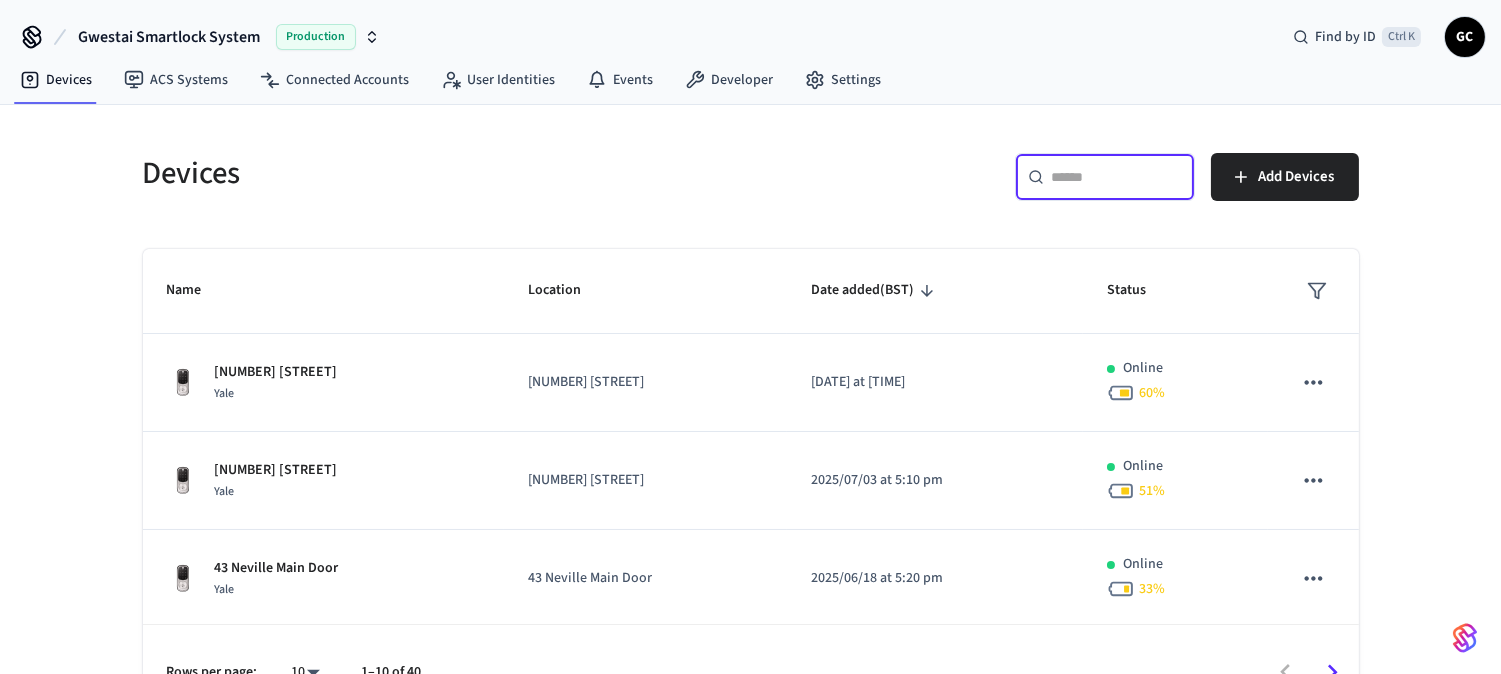 click at bounding box center [1117, 177] 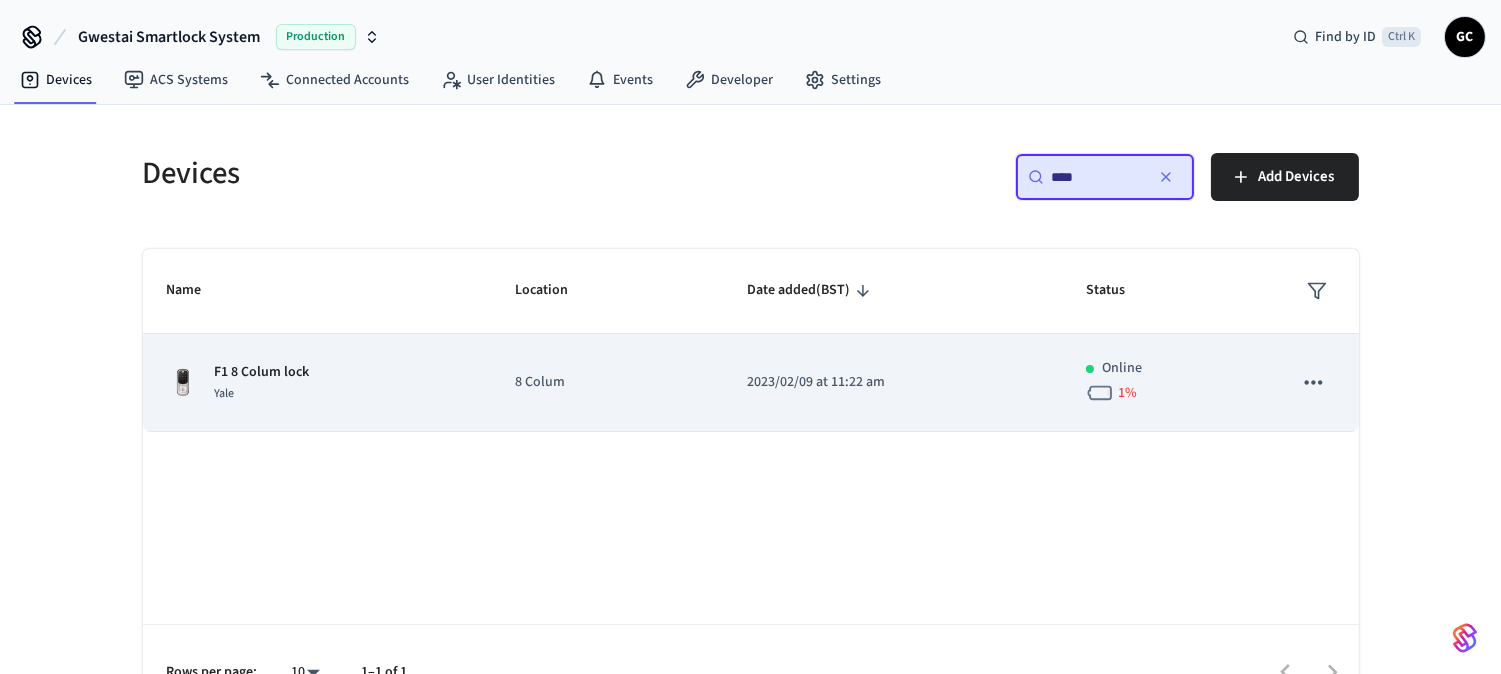 type on "****" 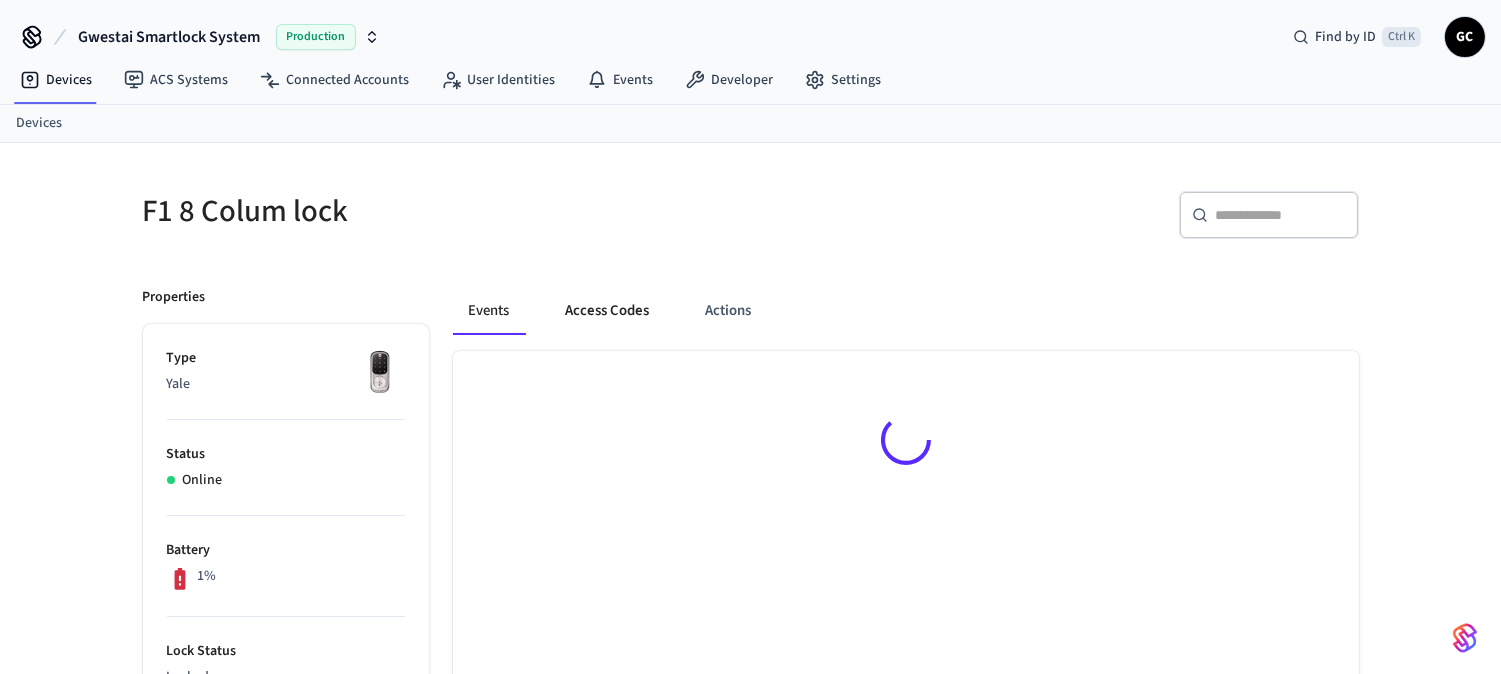 click on "Access Codes" at bounding box center [608, 311] 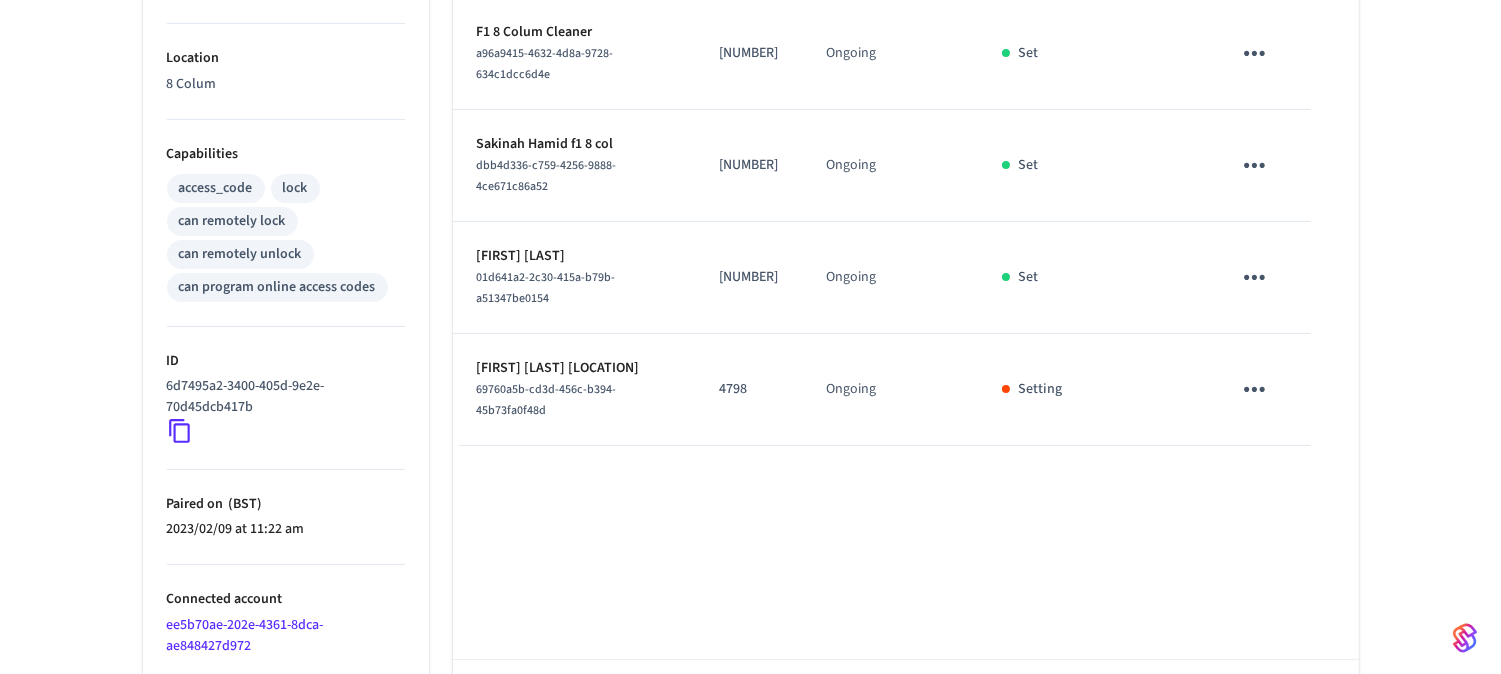 scroll, scrollTop: 776, scrollLeft: 0, axis: vertical 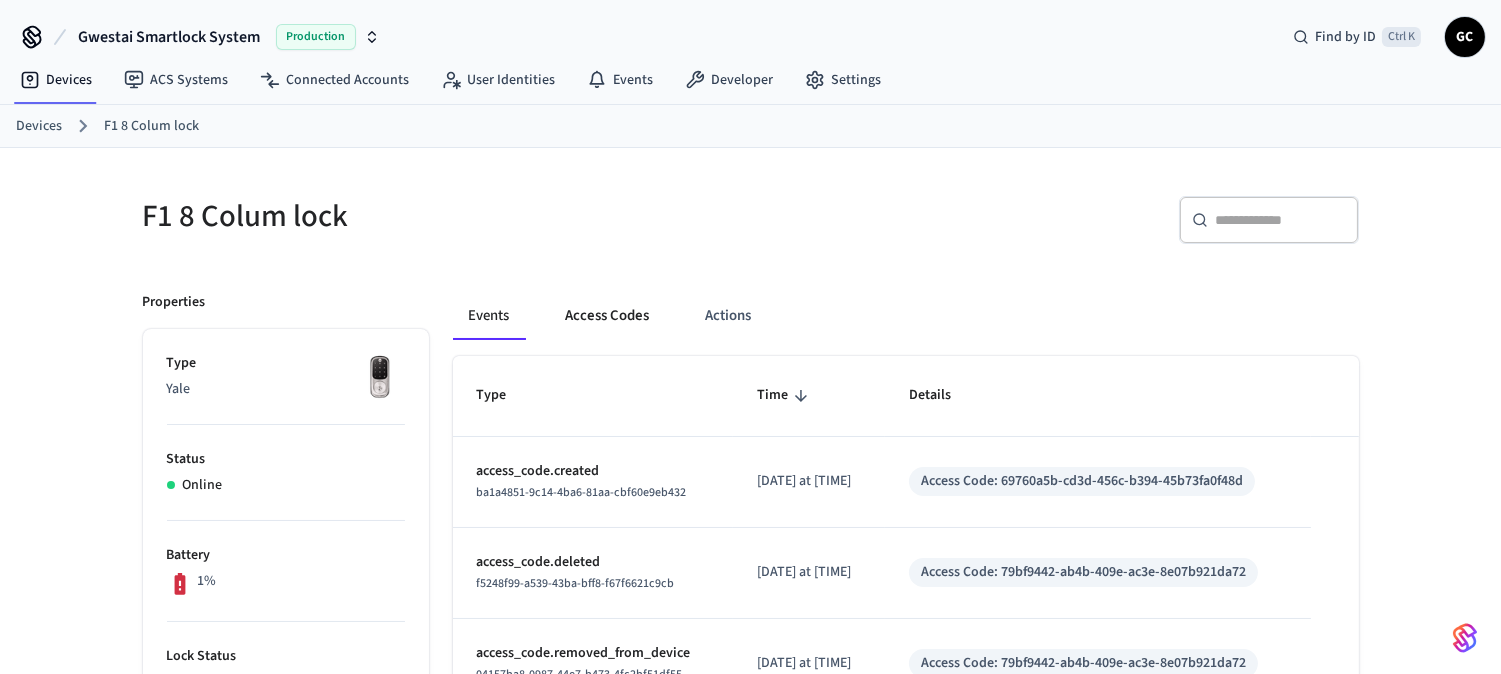 click on "Access Codes" at bounding box center (608, 316) 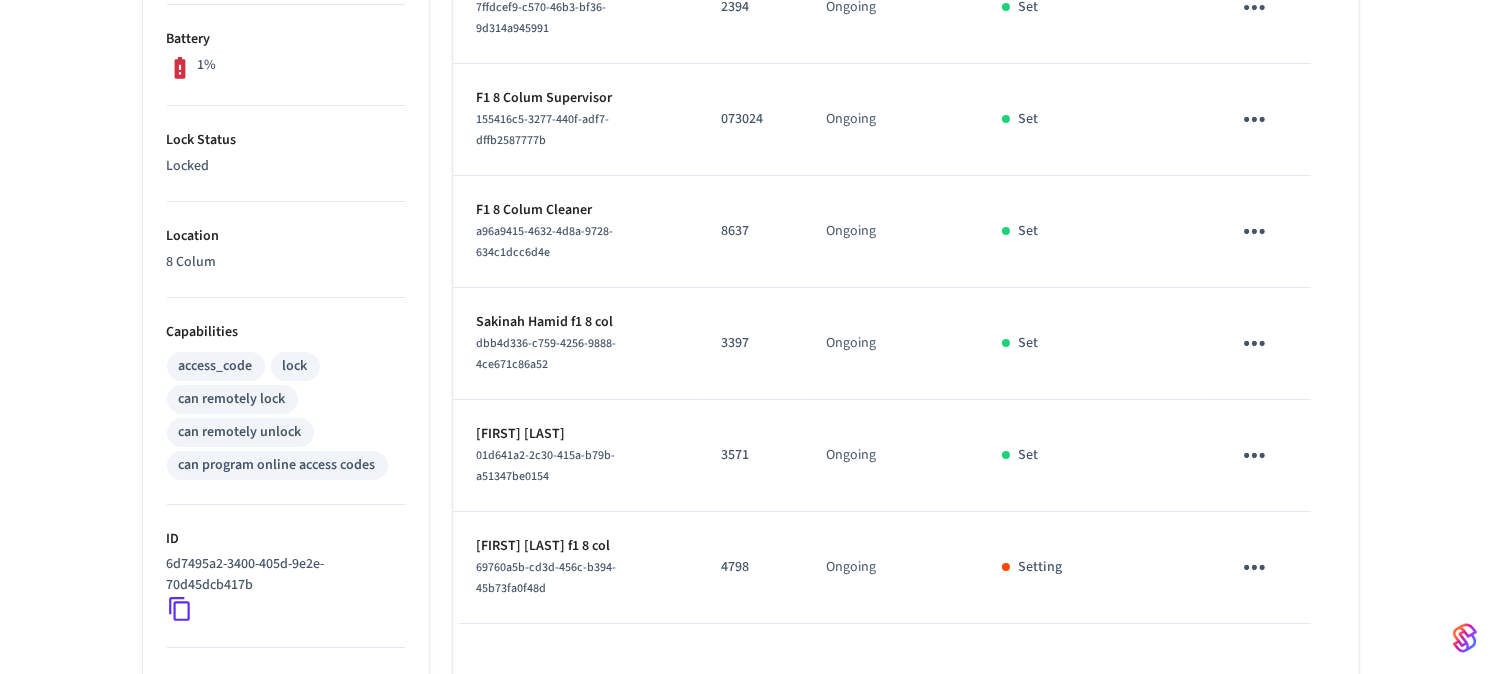 scroll, scrollTop: 776, scrollLeft: 0, axis: vertical 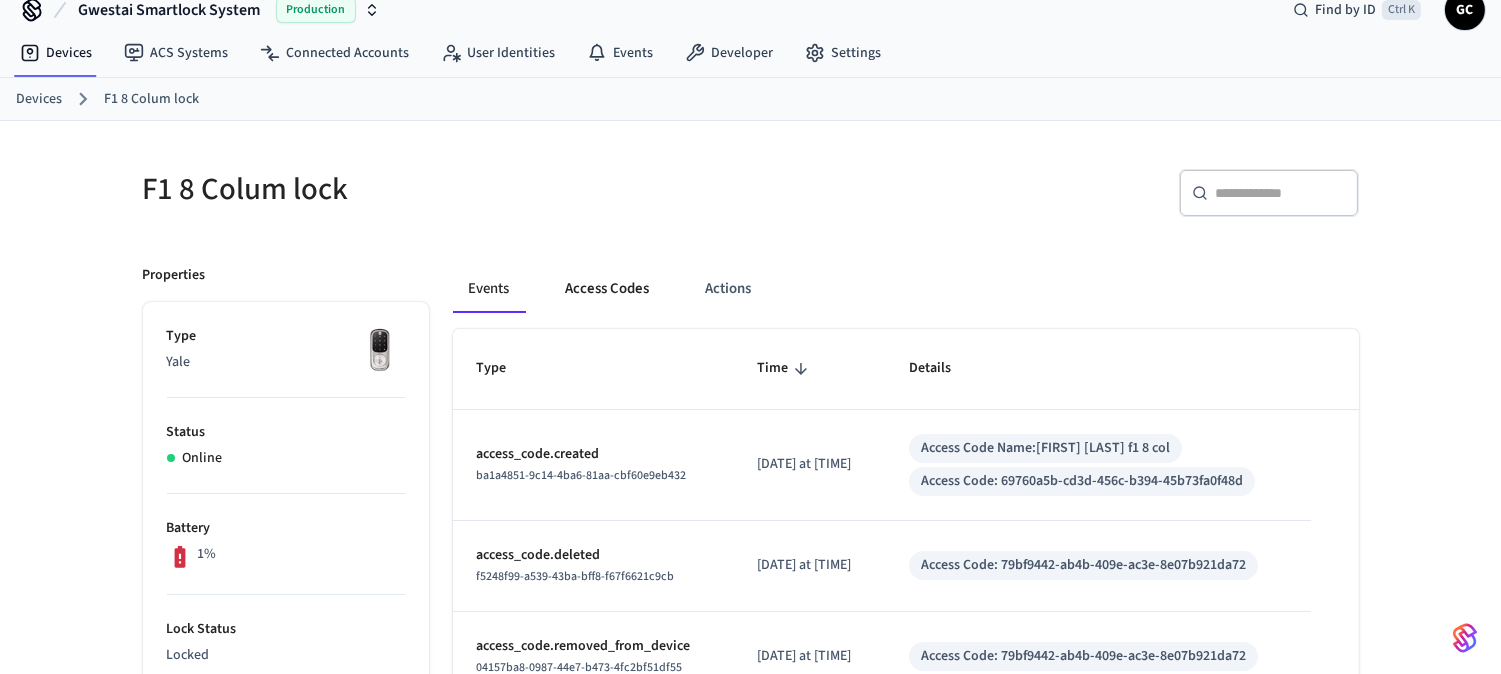 click on "Access Codes" at bounding box center (608, 289) 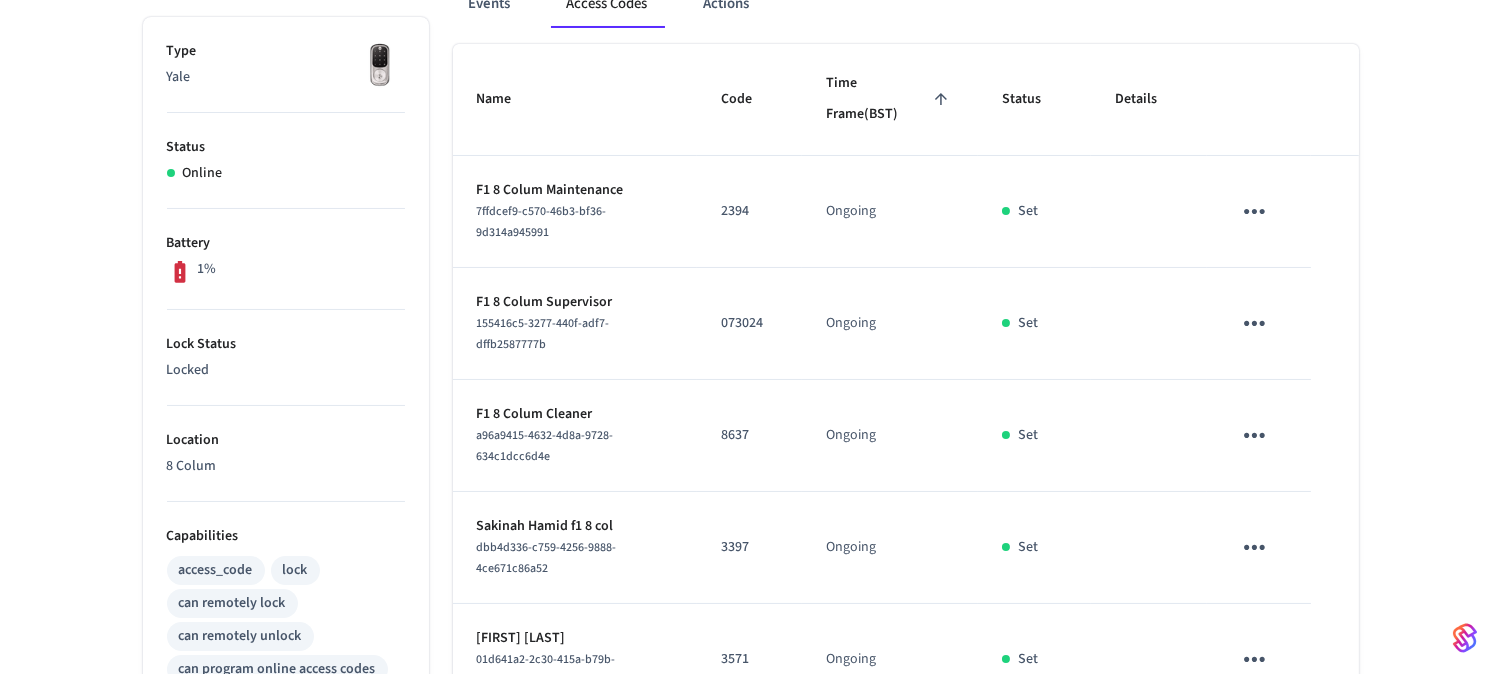 scroll, scrollTop: 0, scrollLeft: 0, axis: both 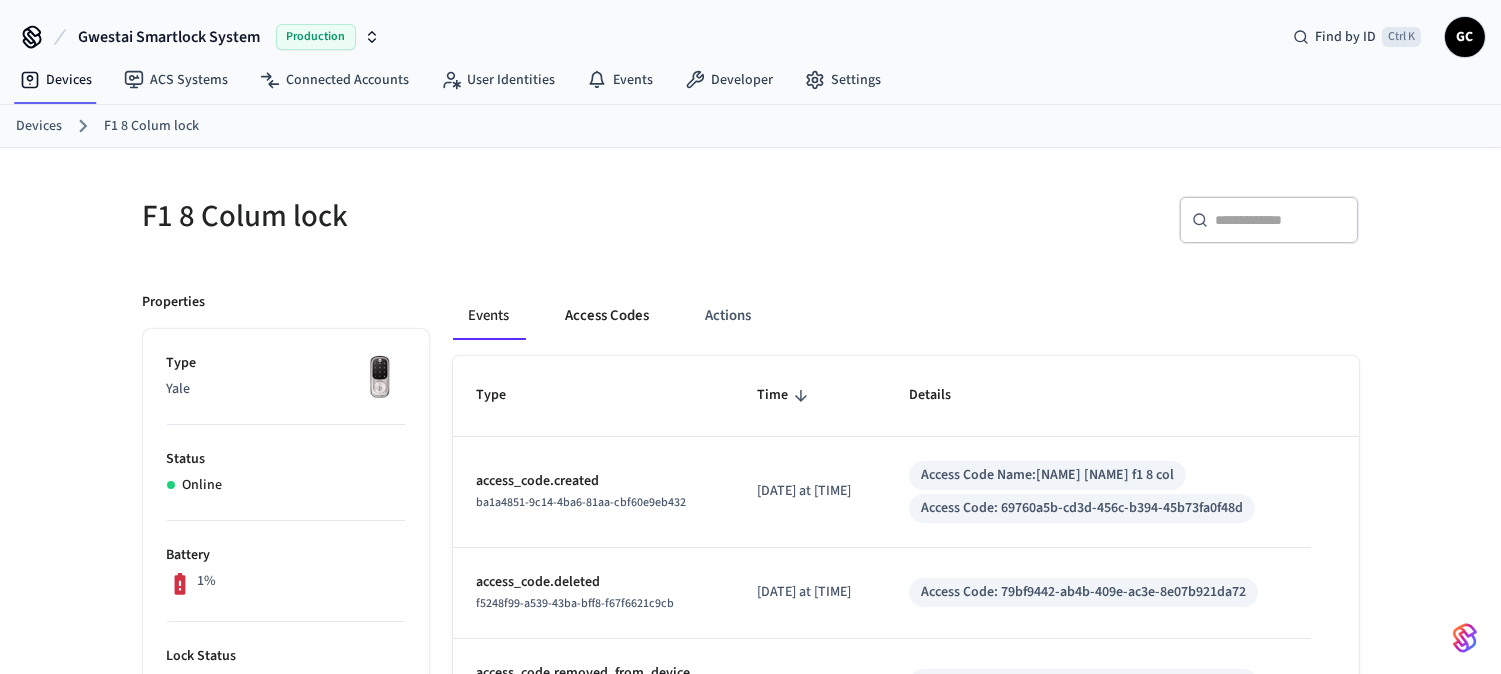 click on "Access Codes" at bounding box center [608, 316] 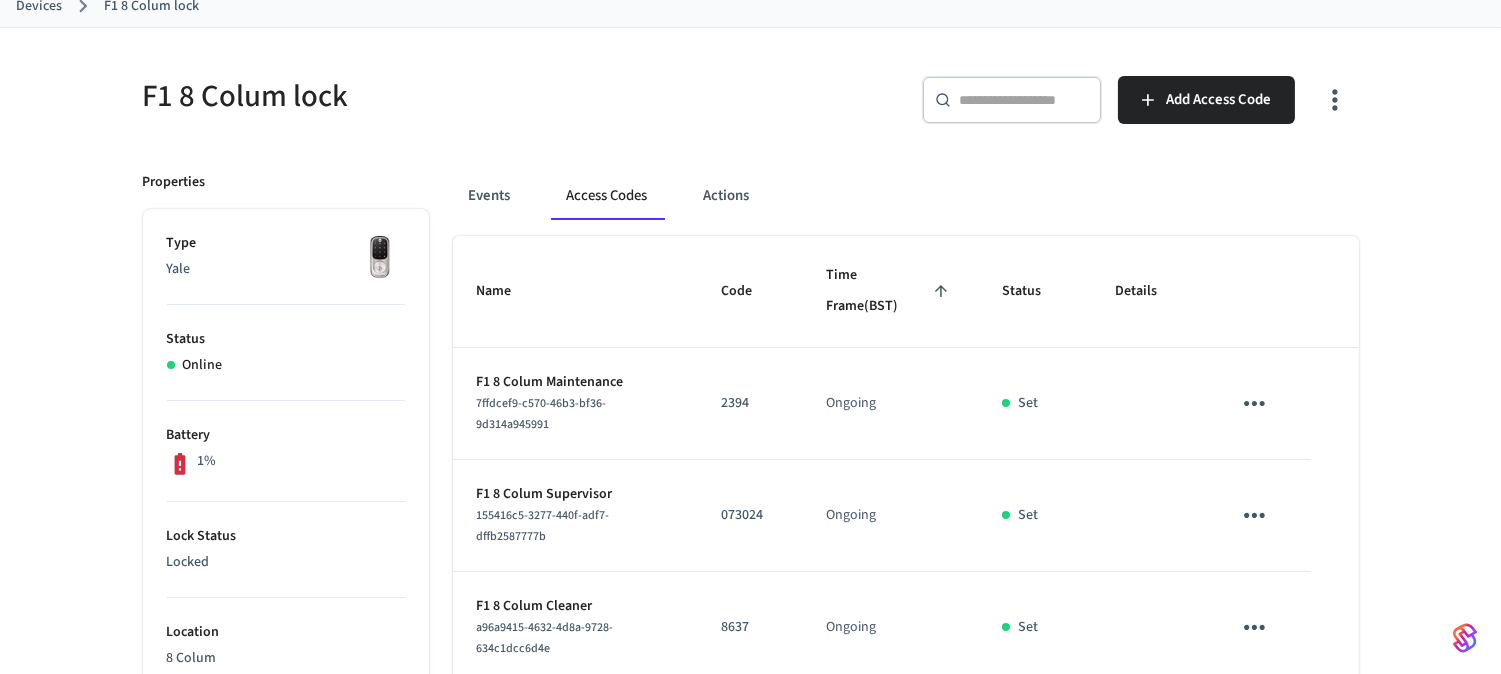 scroll, scrollTop: 0, scrollLeft: 0, axis: both 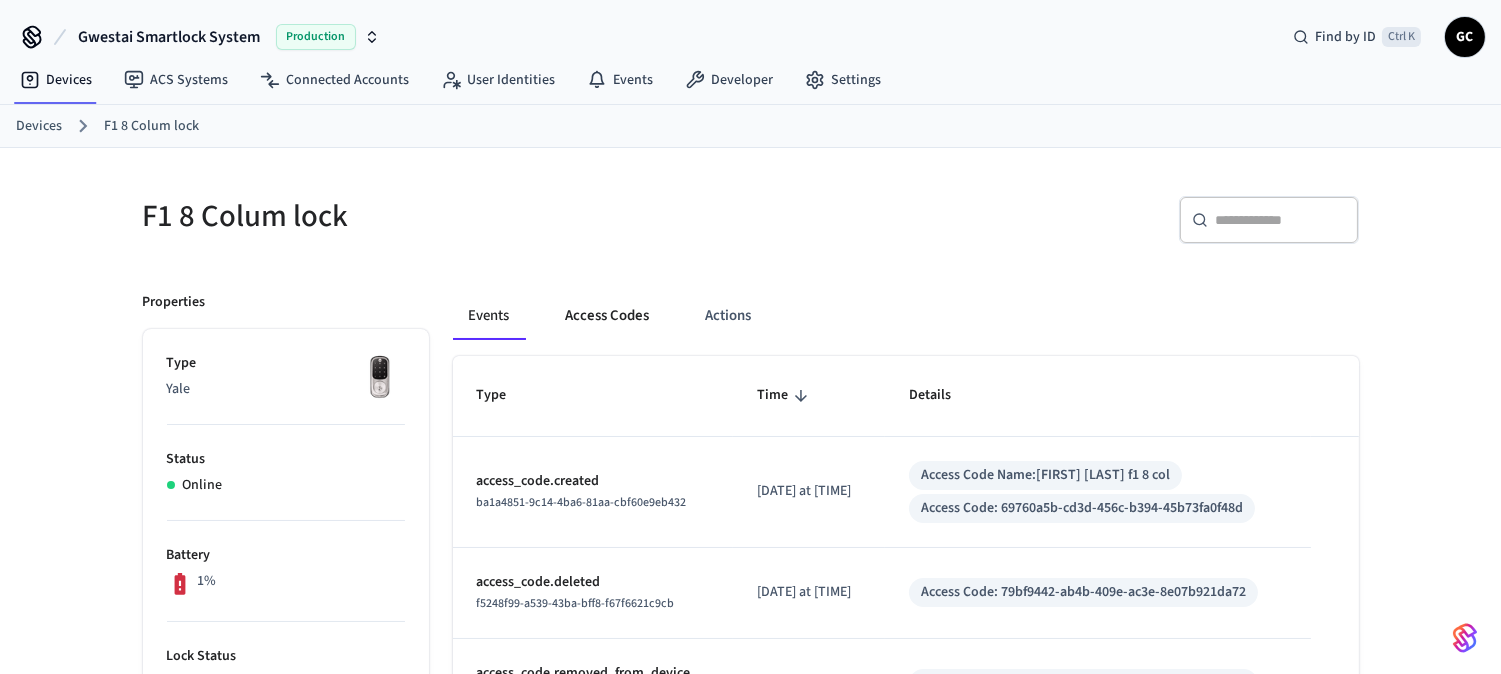 click on "Access Codes" at bounding box center [608, 316] 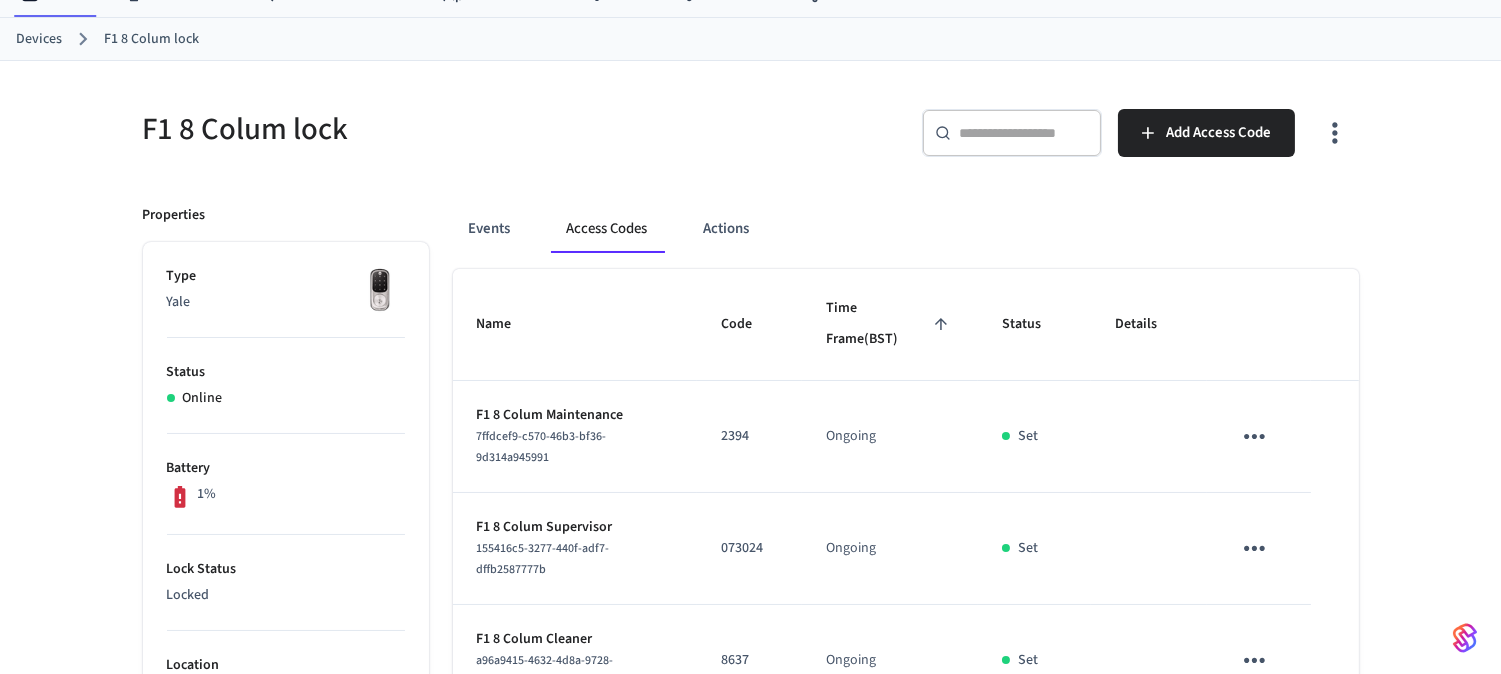 scroll, scrollTop: 0, scrollLeft: 0, axis: both 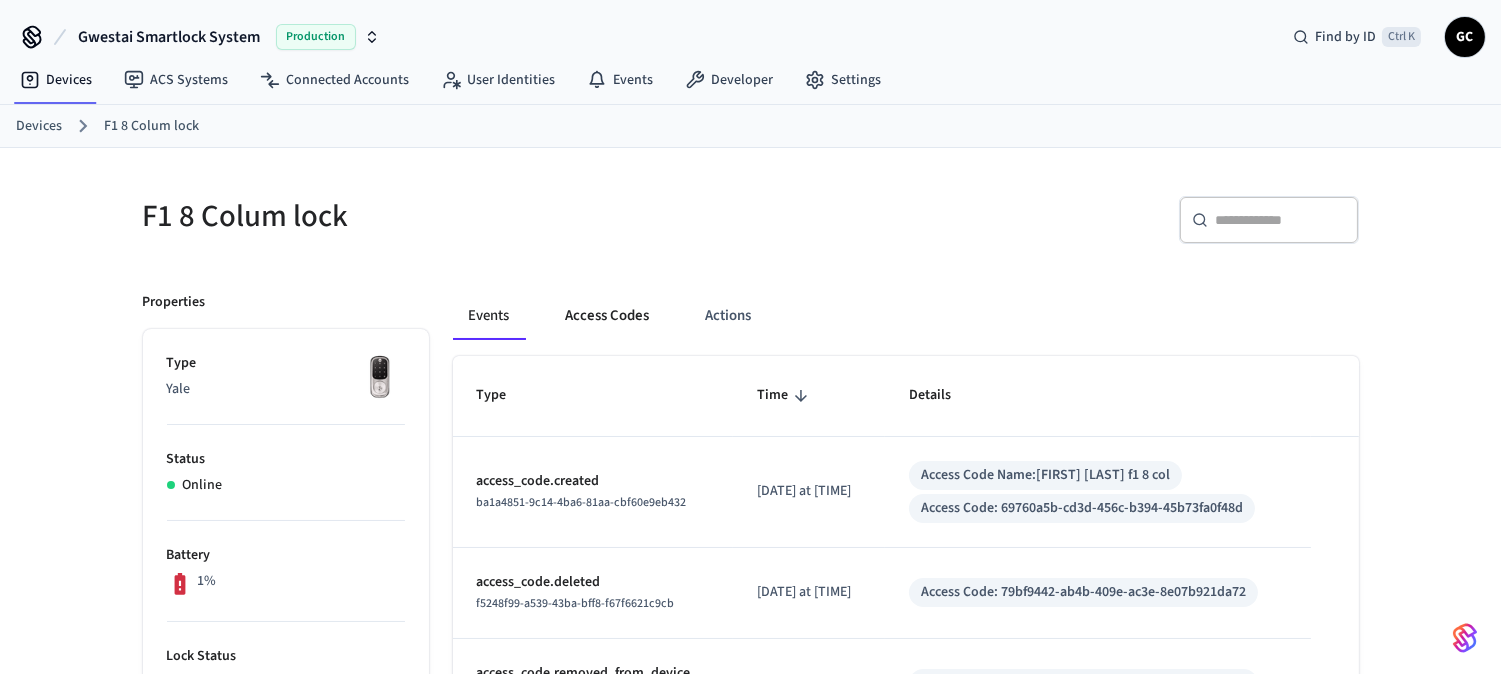 click on "Access Codes" at bounding box center [608, 316] 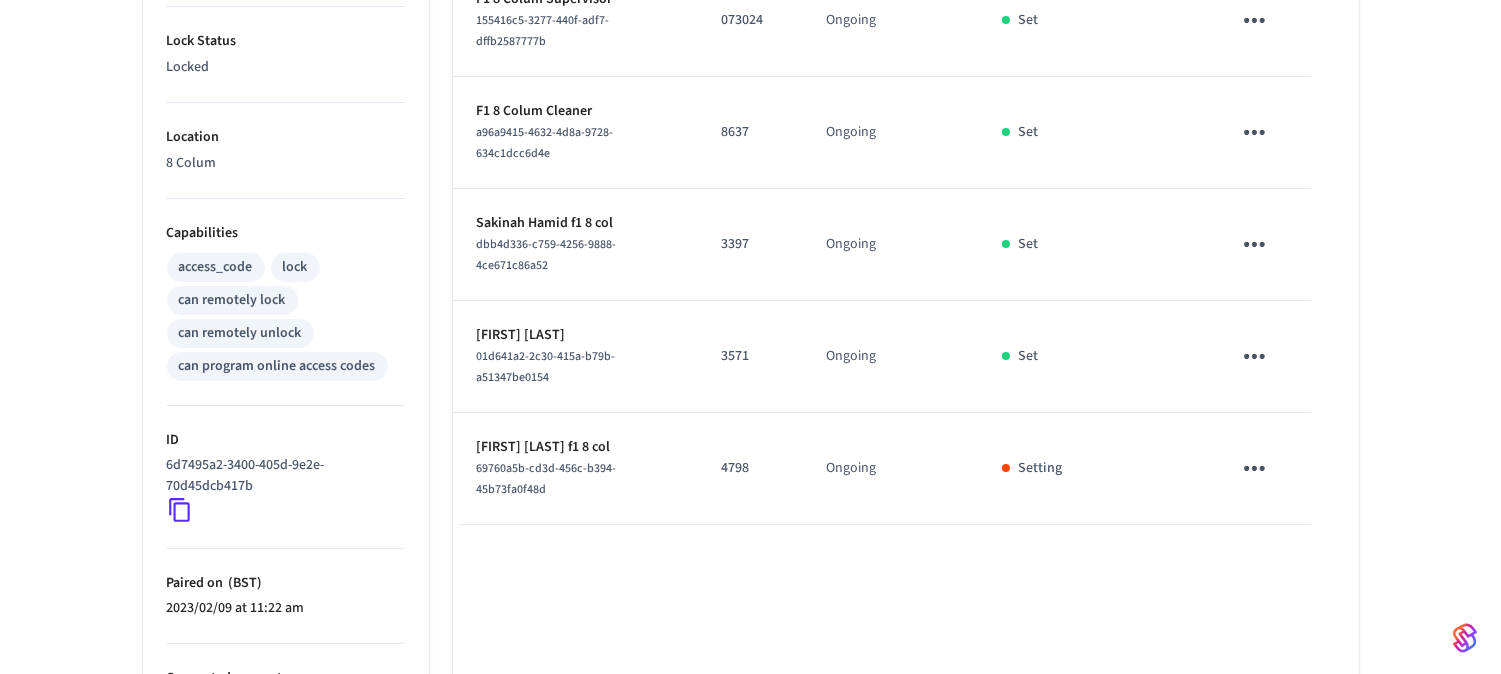 scroll, scrollTop: 776, scrollLeft: 0, axis: vertical 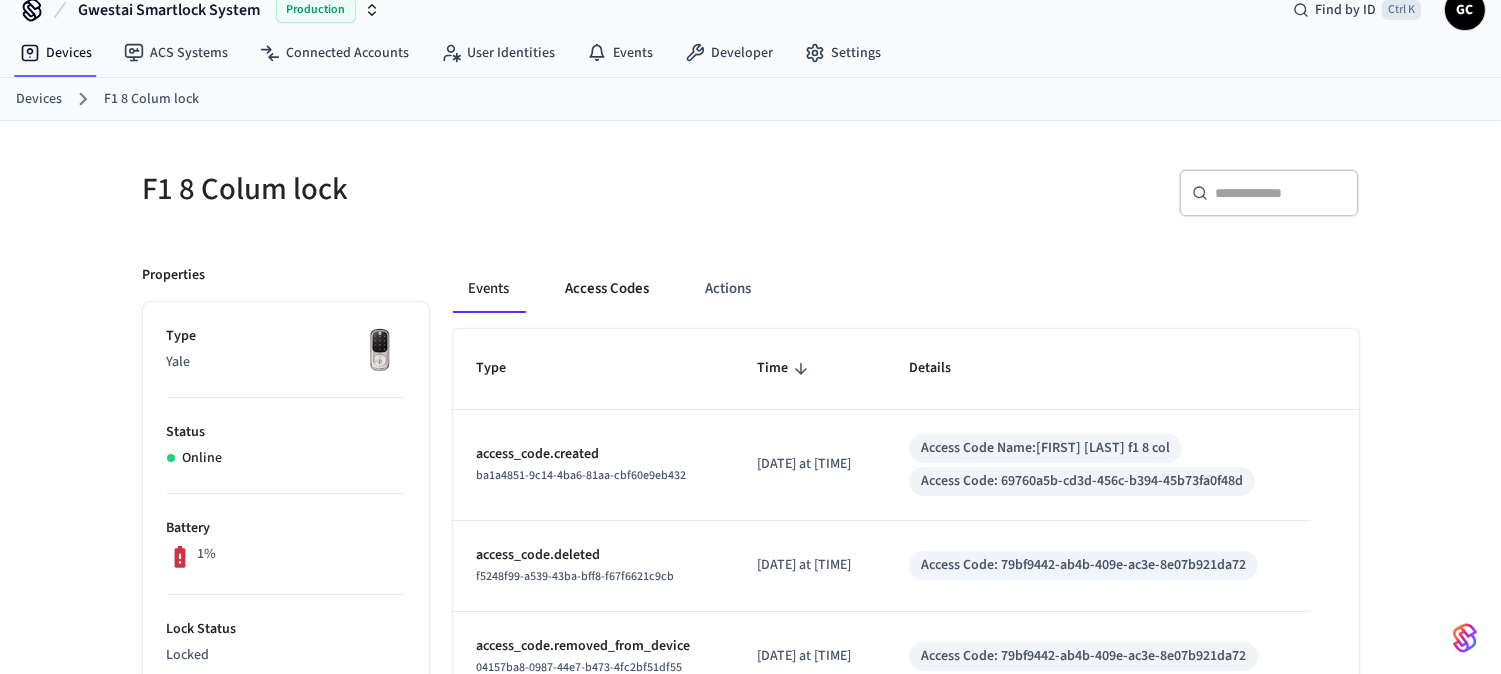 click on "Access Codes" at bounding box center (608, 289) 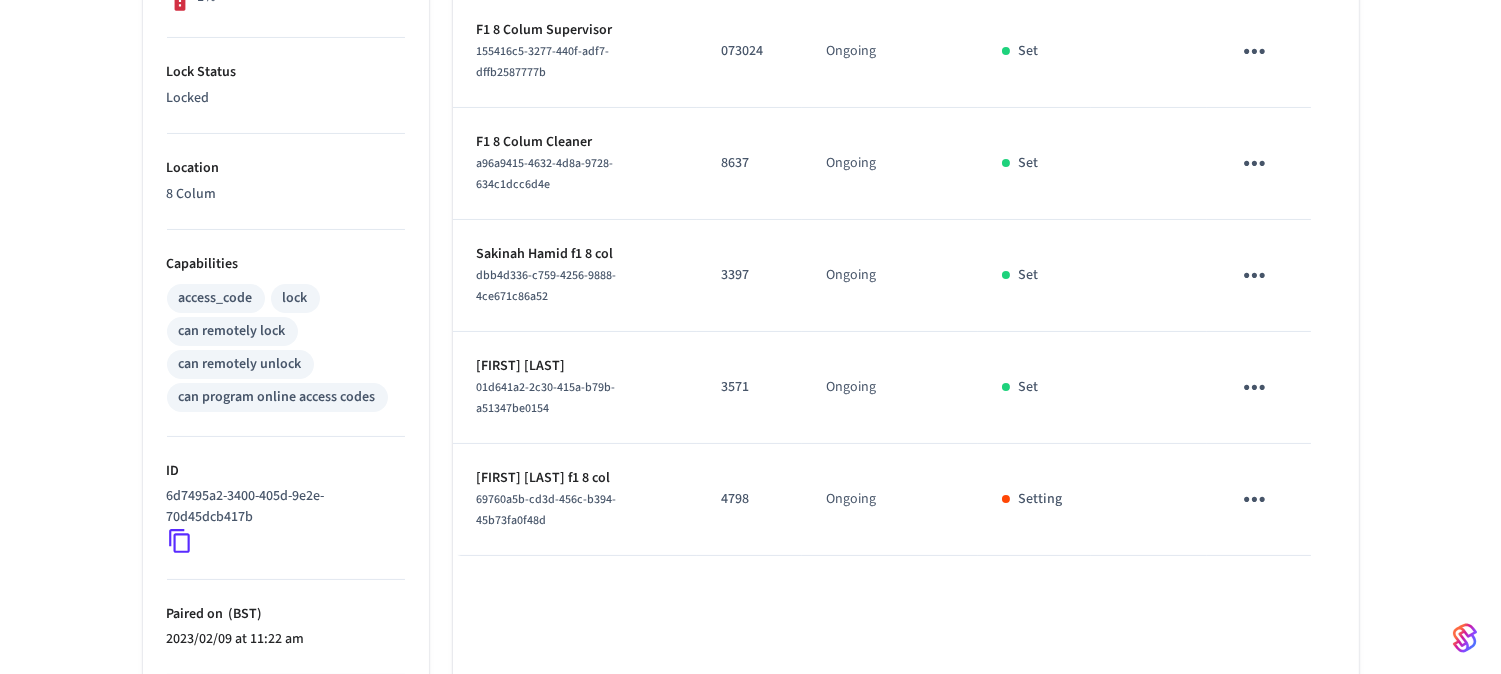 scroll, scrollTop: 776, scrollLeft: 0, axis: vertical 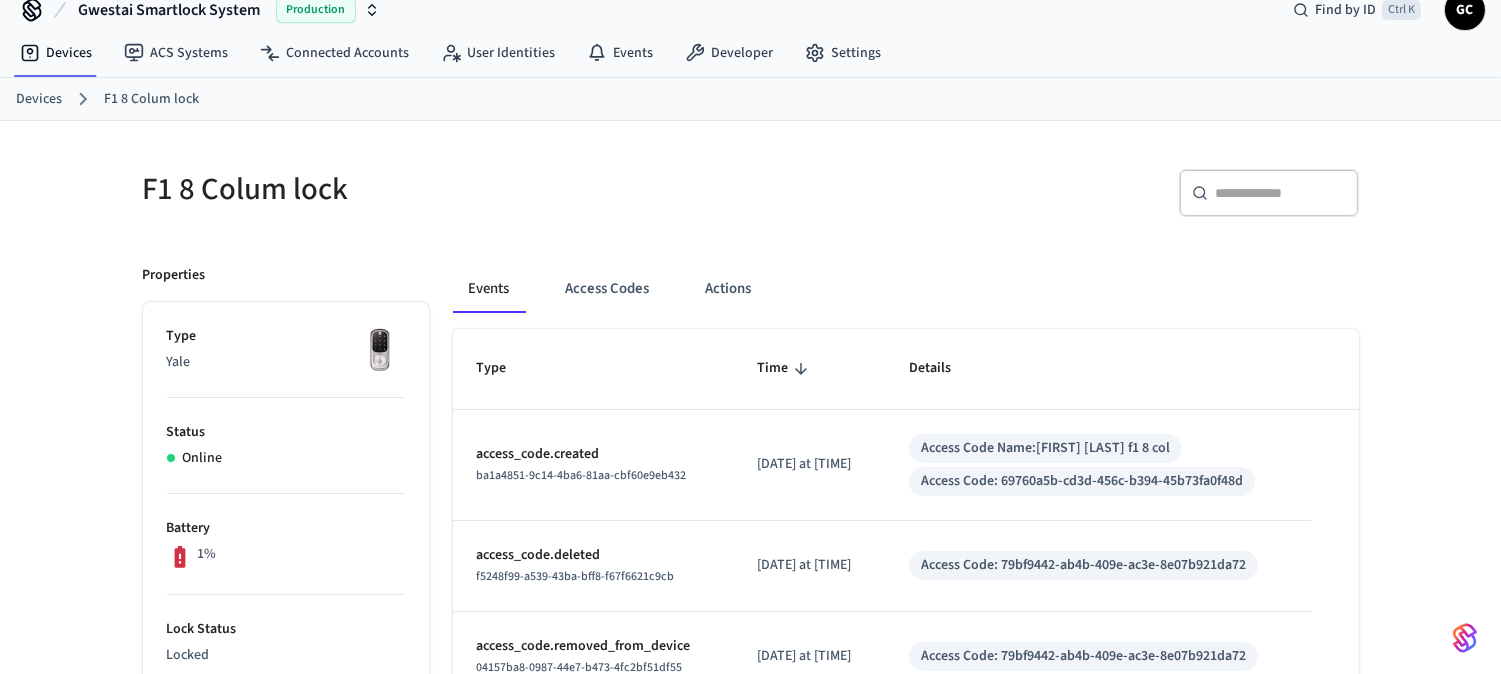 click on "Devices" at bounding box center [39, 99] 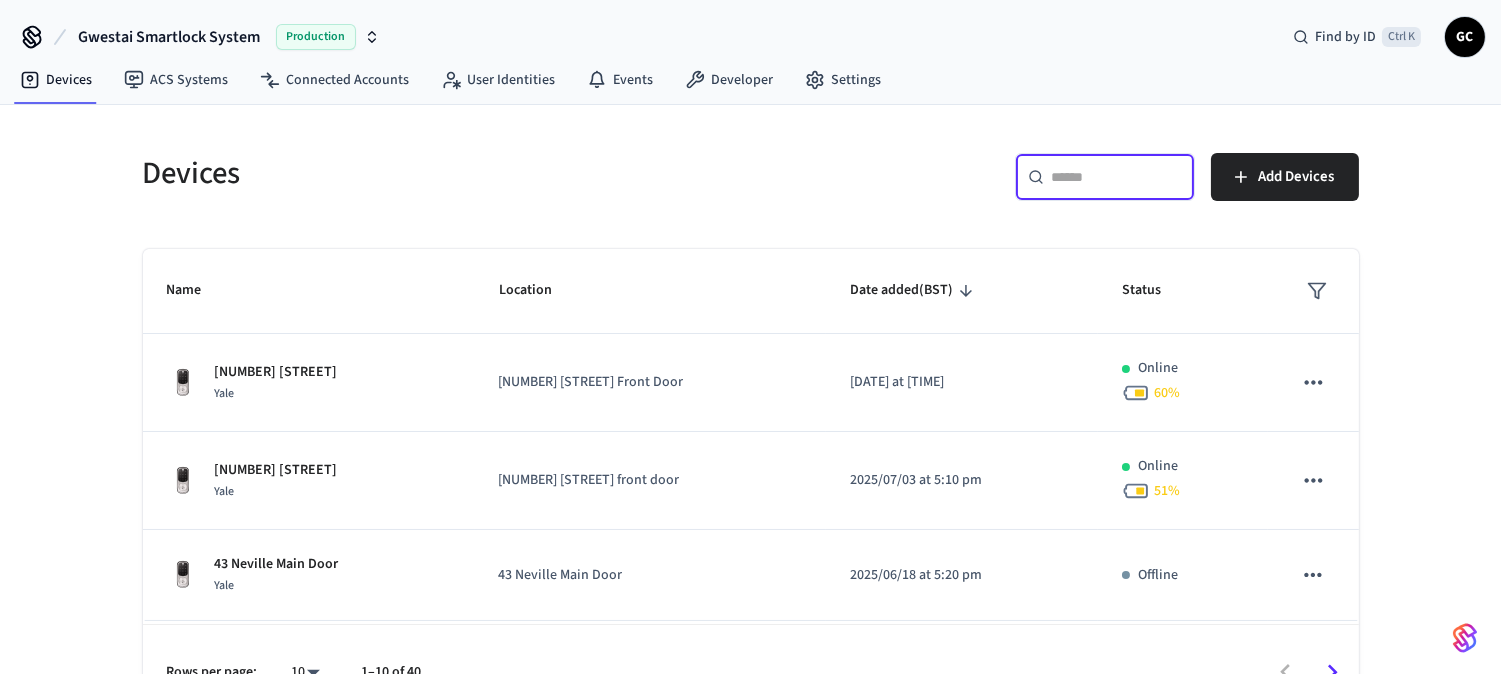 click at bounding box center [1117, 177] 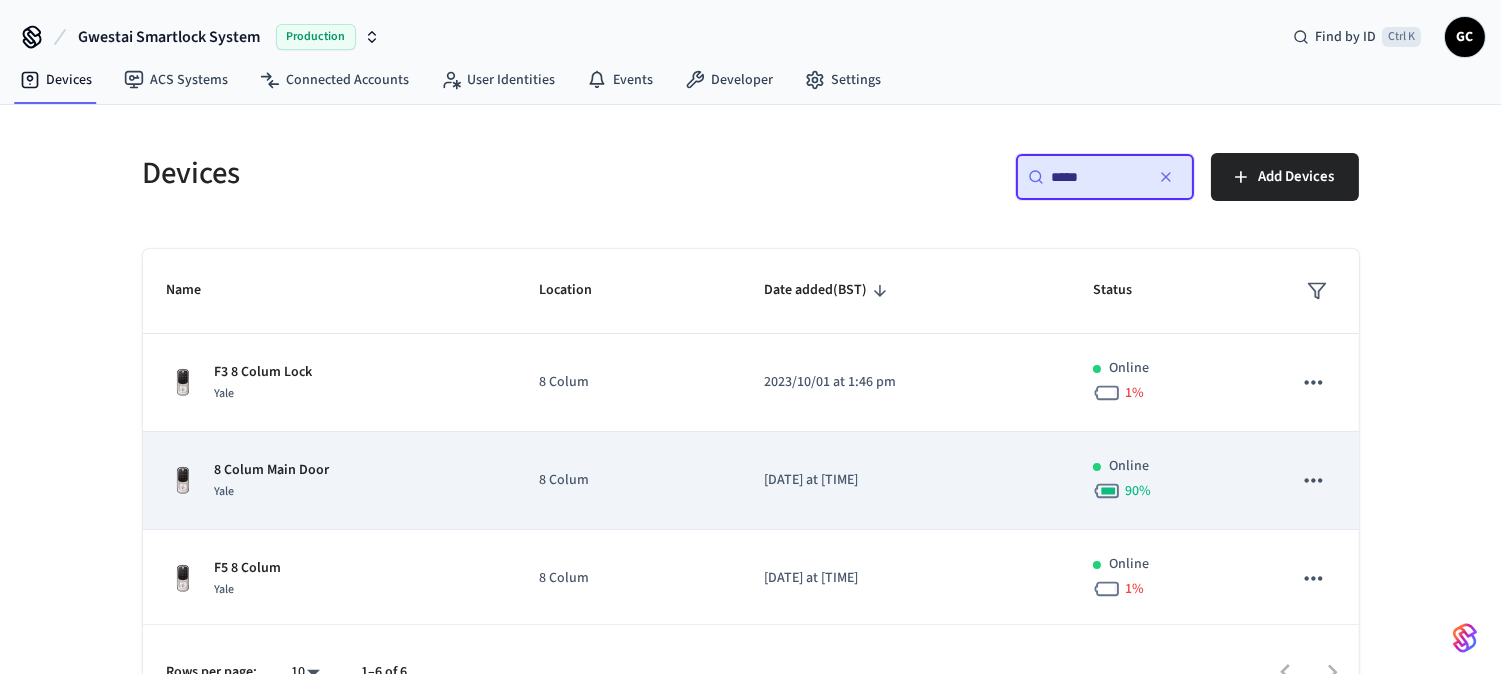 type on "*****" 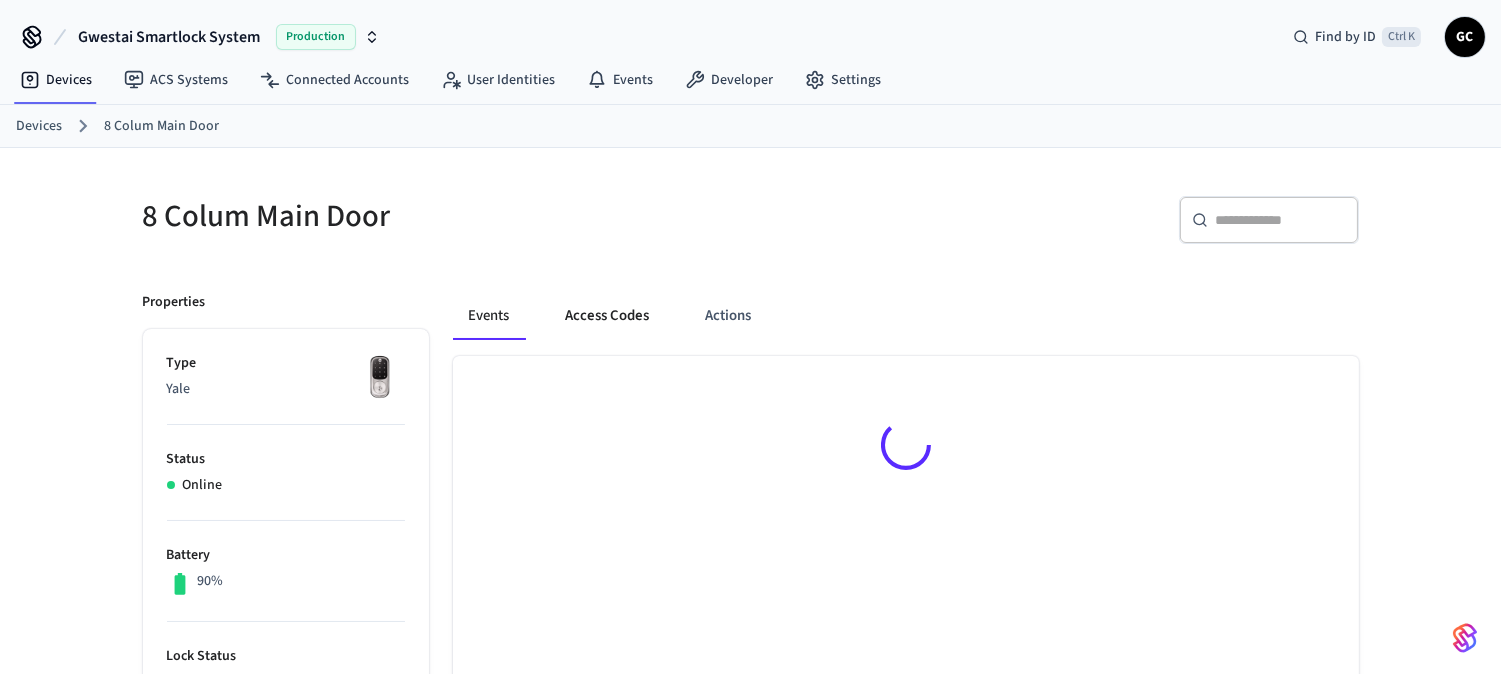 click on "Access Codes" at bounding box center [608, 316] 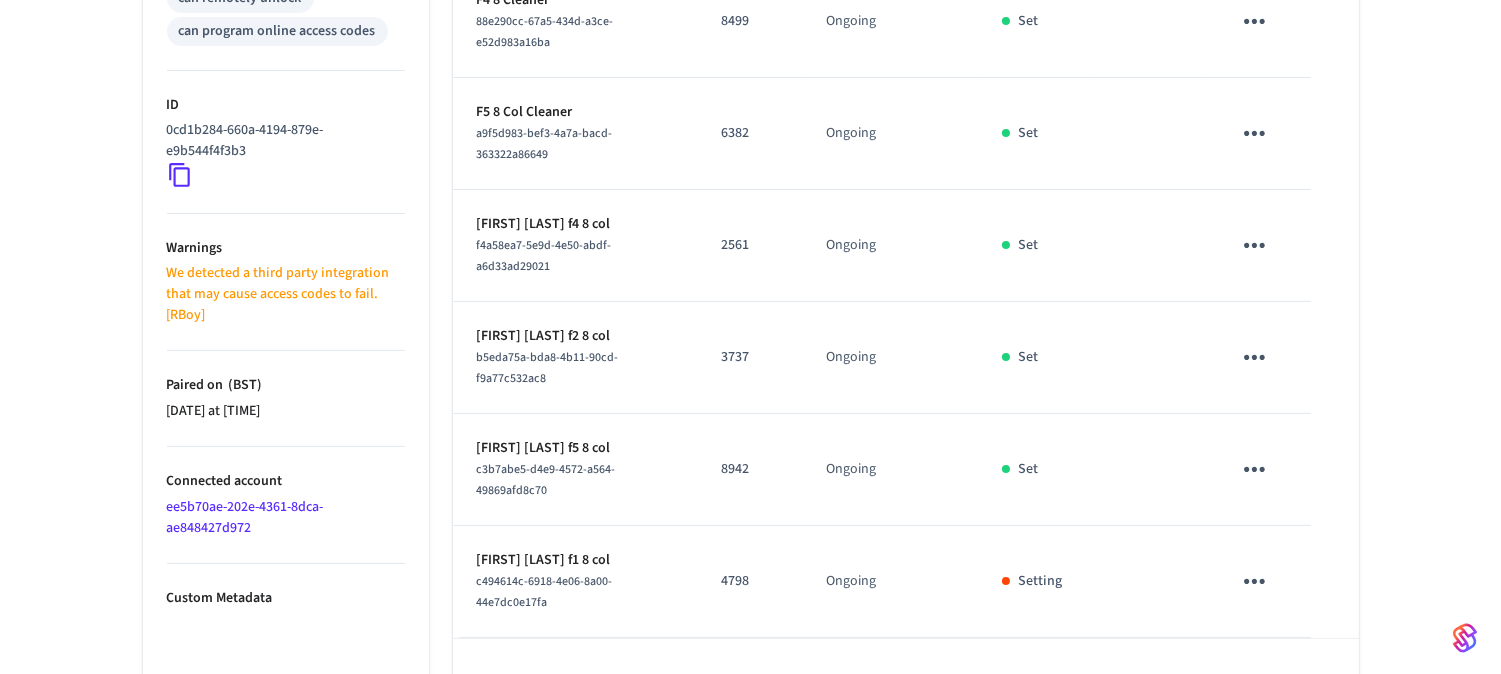 scroll, scrollTop: 1011, scrollLeft: 0, axis: vertical 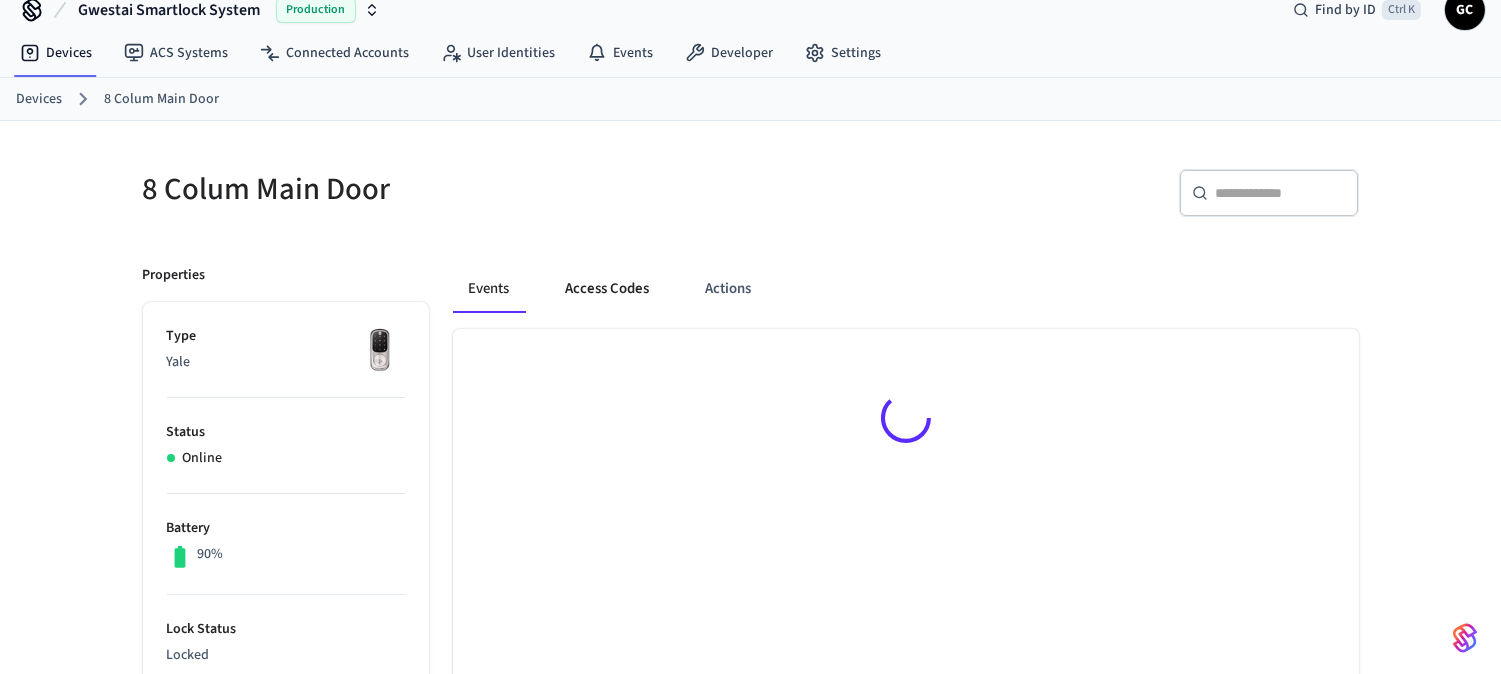 click on "Access Codes" at bounding box center (608, 289) 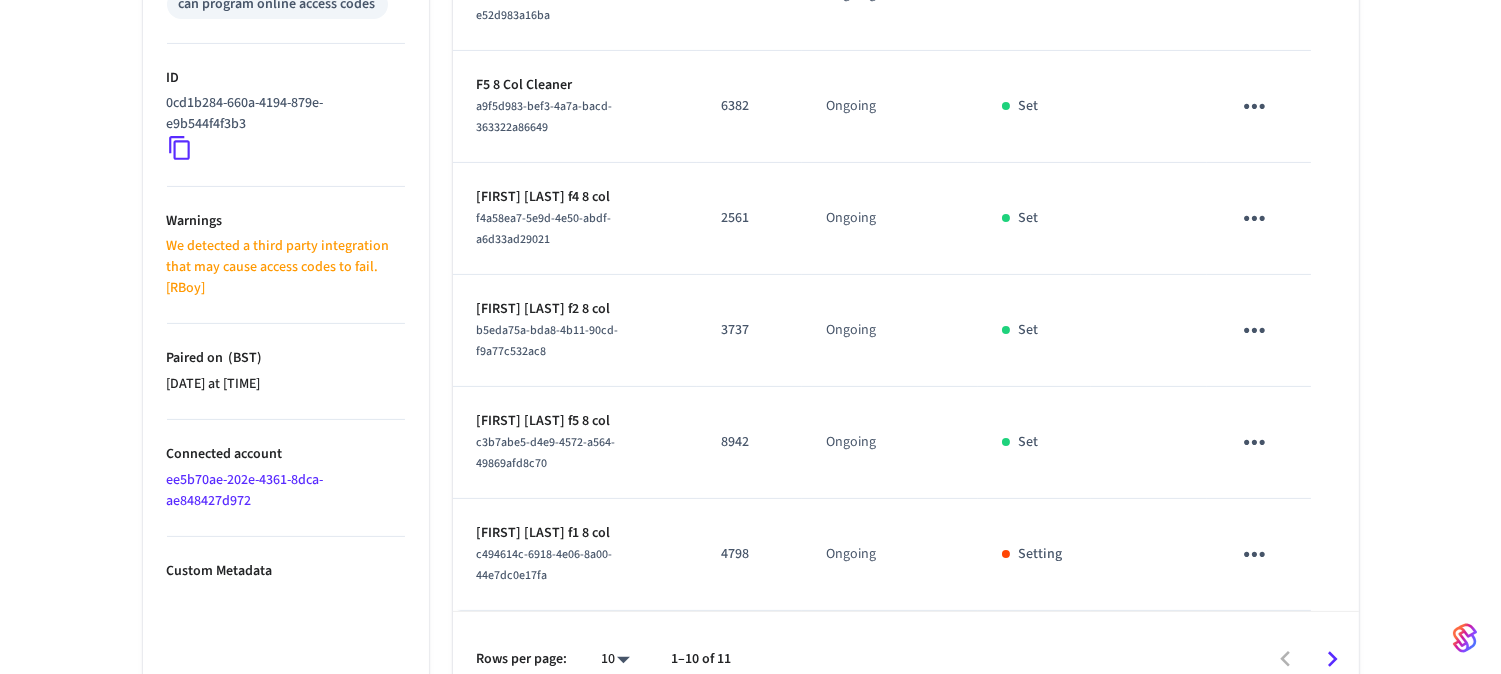 scroll, scrollTop: 1011, scrollLeft: 0, axis: vertical 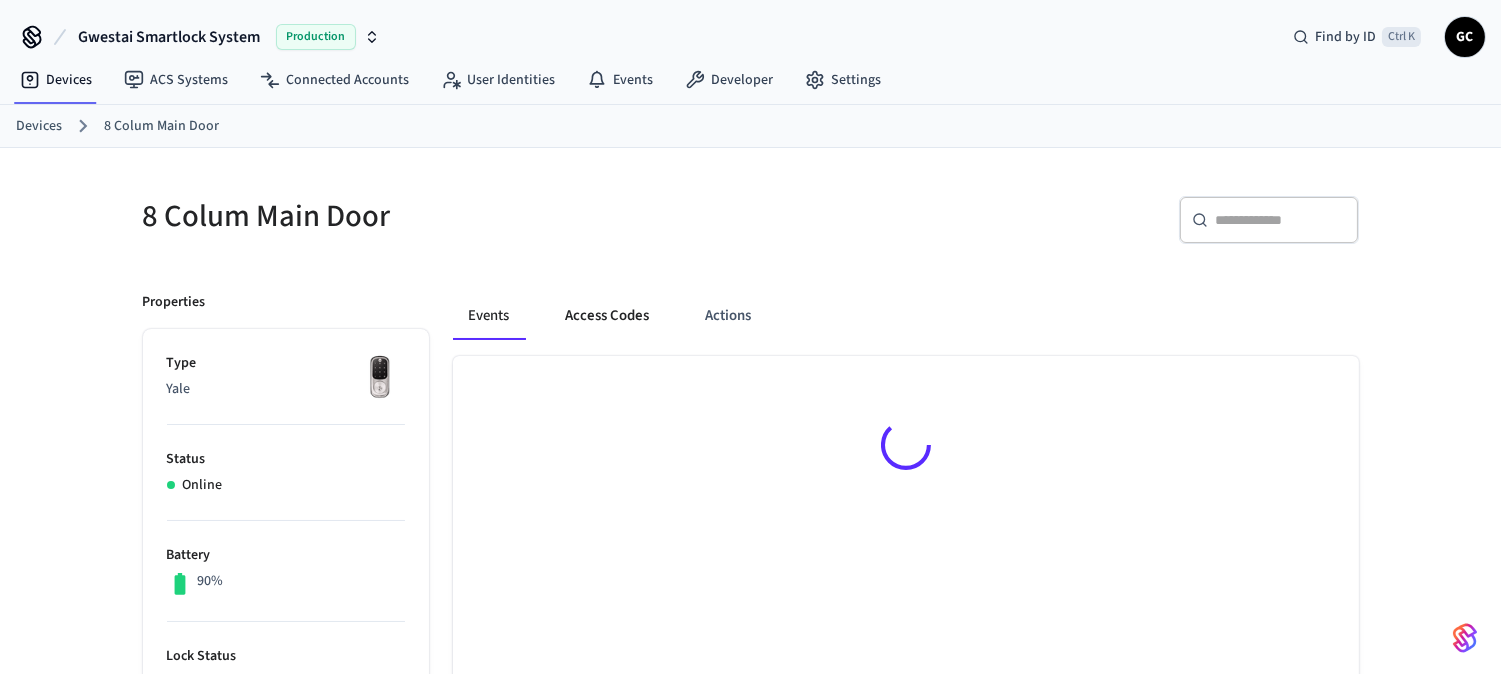 click on "Access Codes" at bounding box center (608, 316) 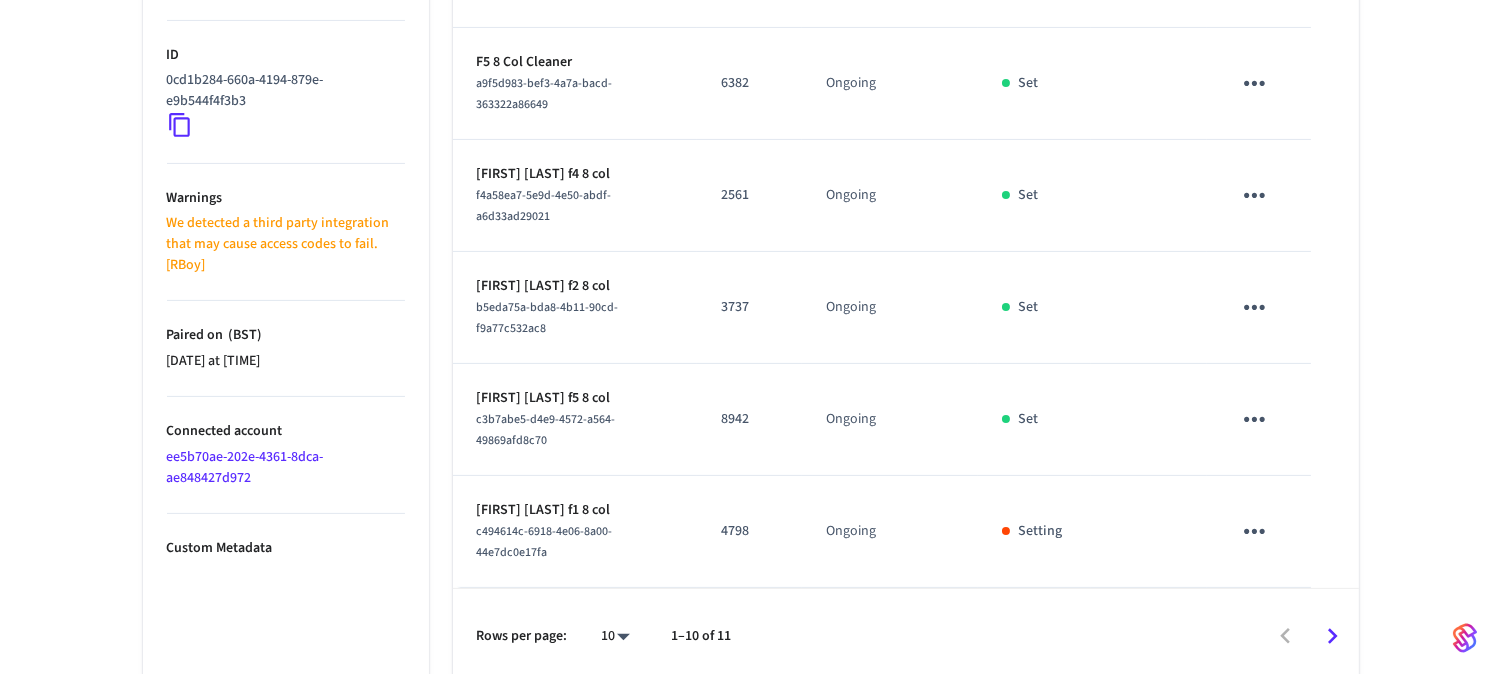 scroll, scrollTop: 1011, scrollLeft: 0, axis: vertical 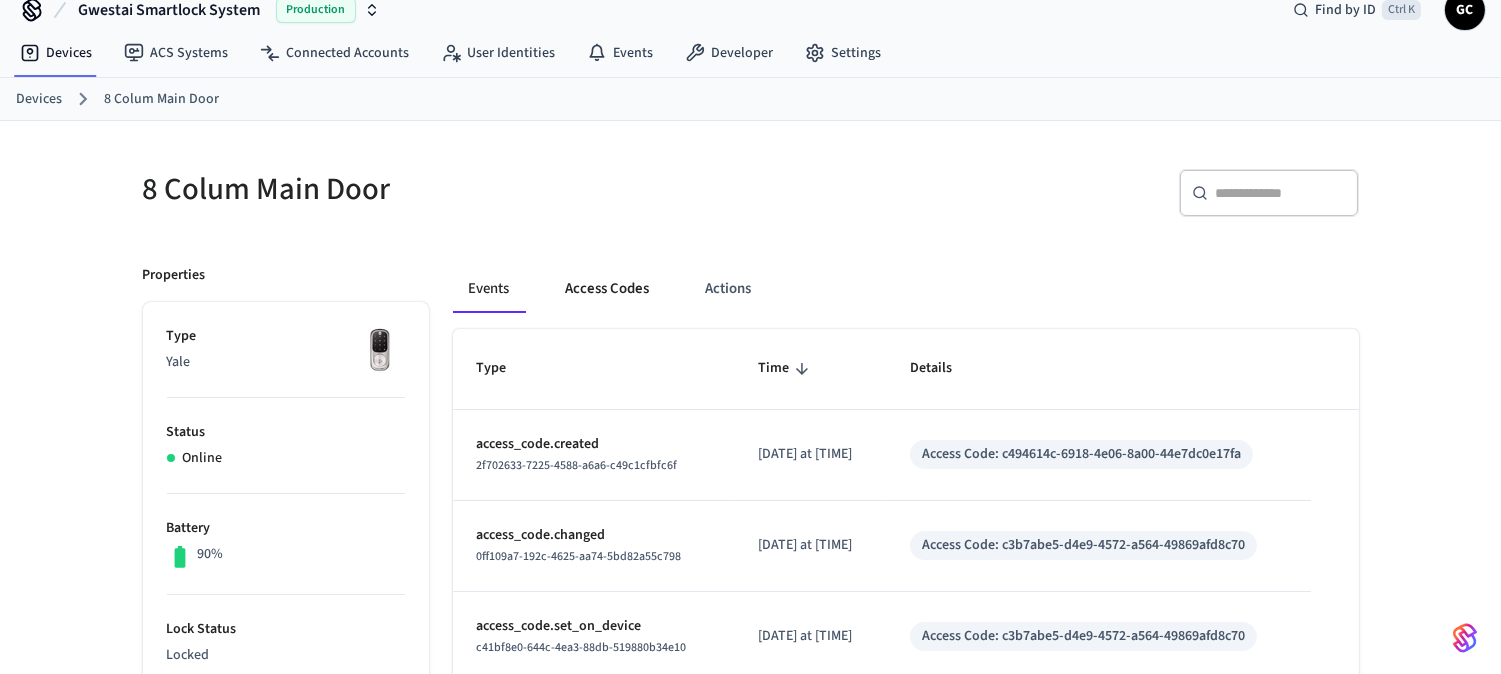 click on "Access Codes" at bounding box center (608, 289) 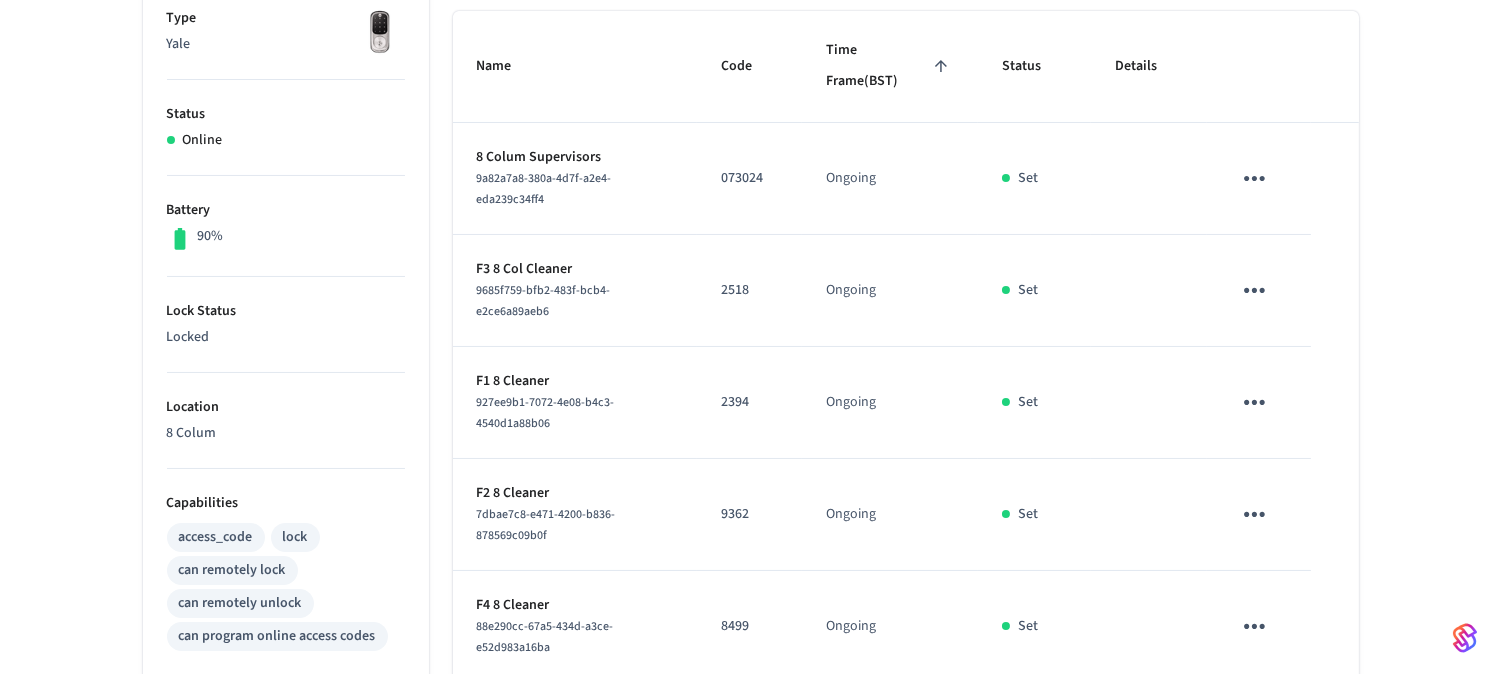 scroll, scrollTop: 344, scrollLeft: 0, axis: vertical 